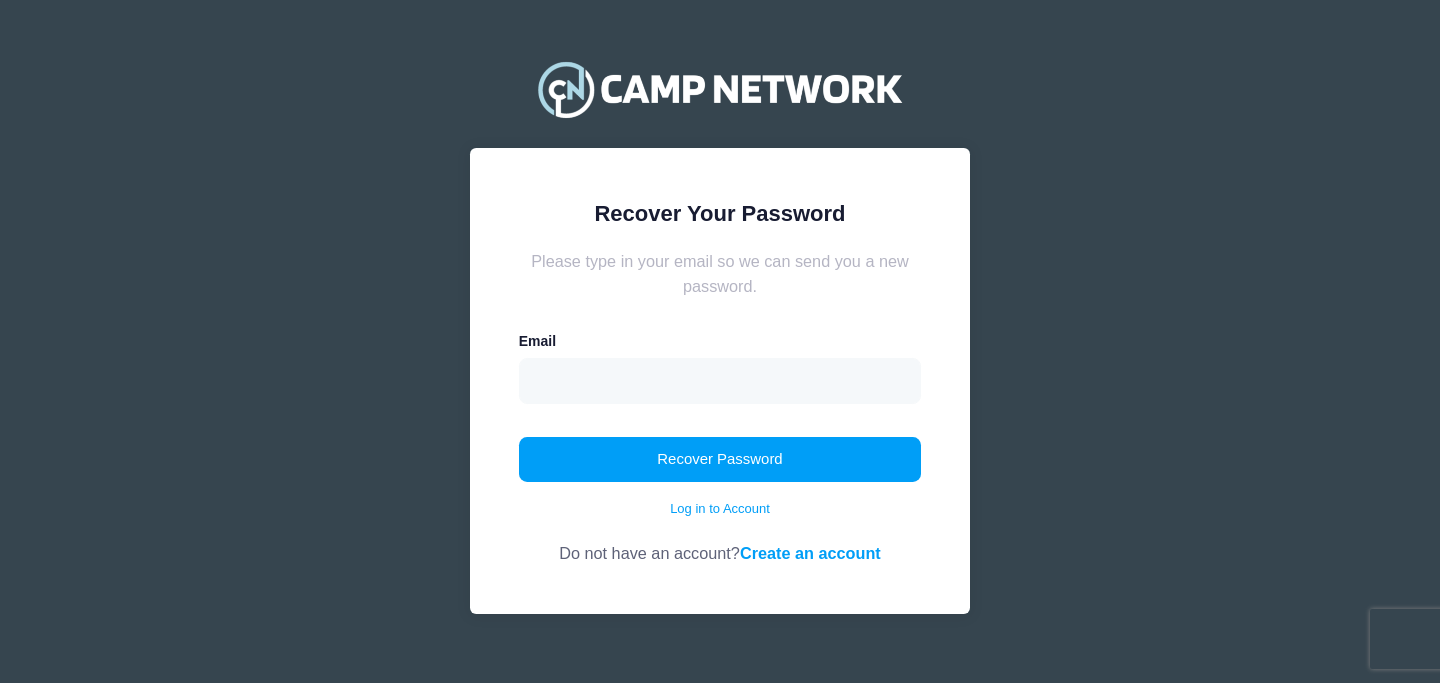 scroll, scrollTop: 0, scrollLeft: 0, axis: both 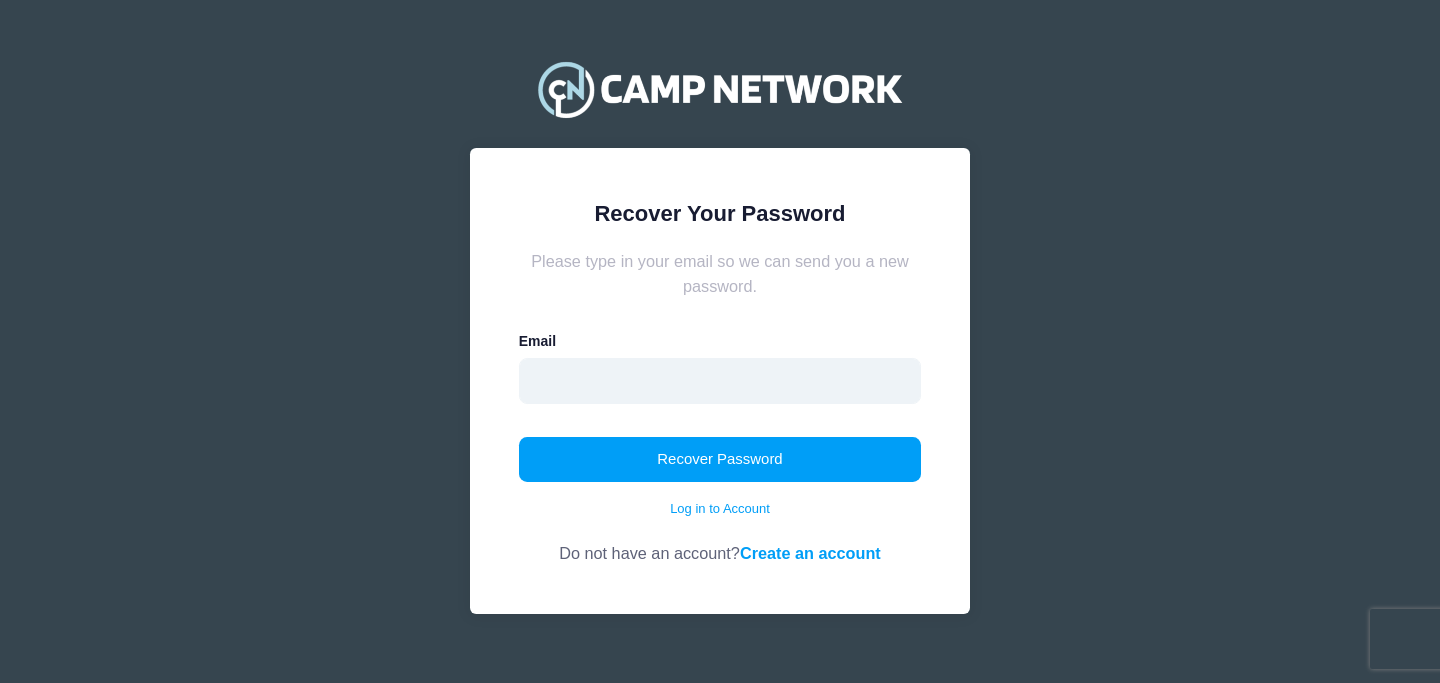click at bounding box center (720, 381) 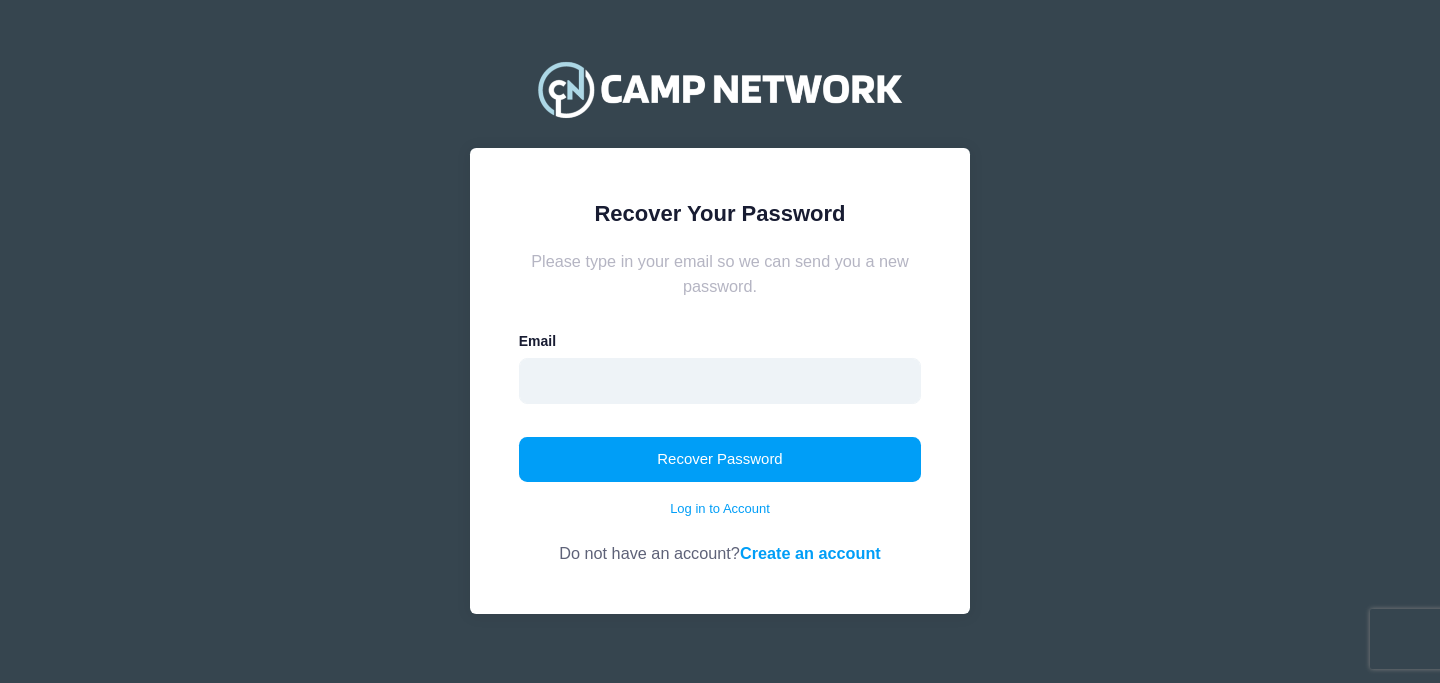 type on "[USERNAME]@example.com" 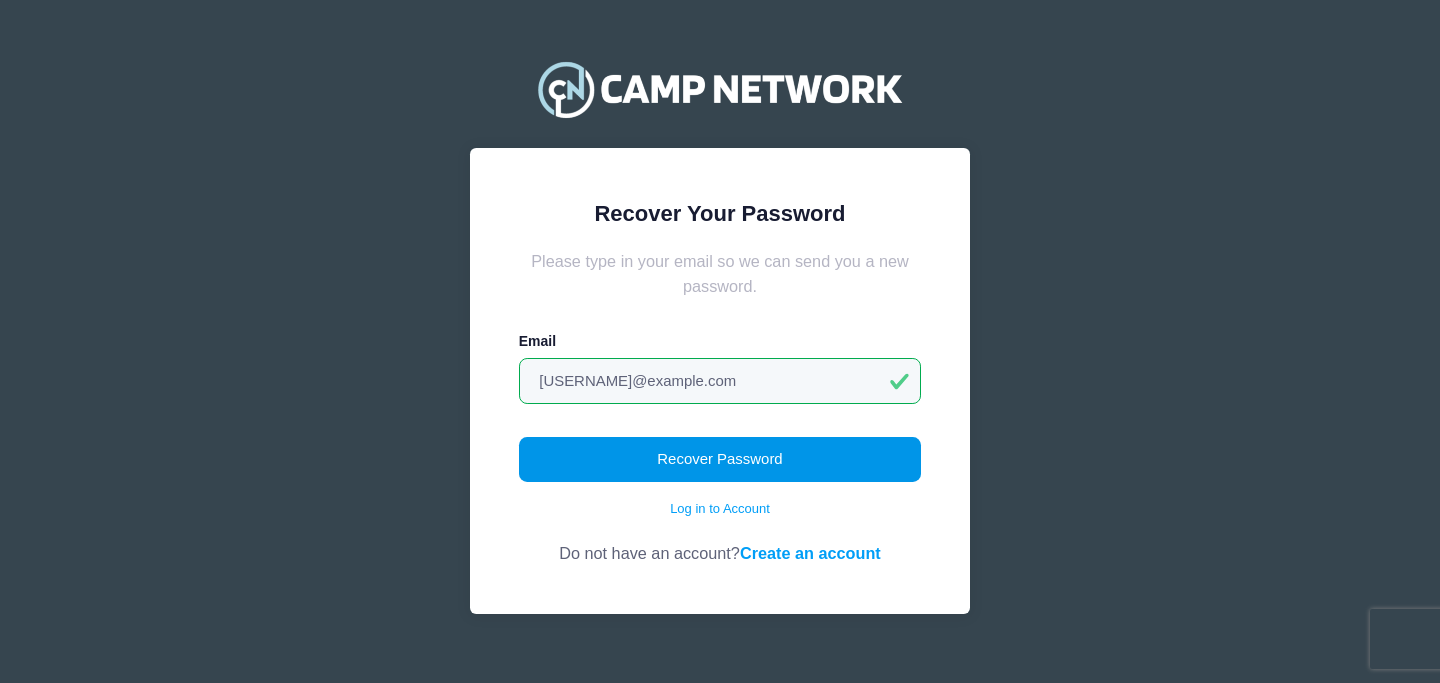 click on "Recover Password" at bounding box center (720, 460) 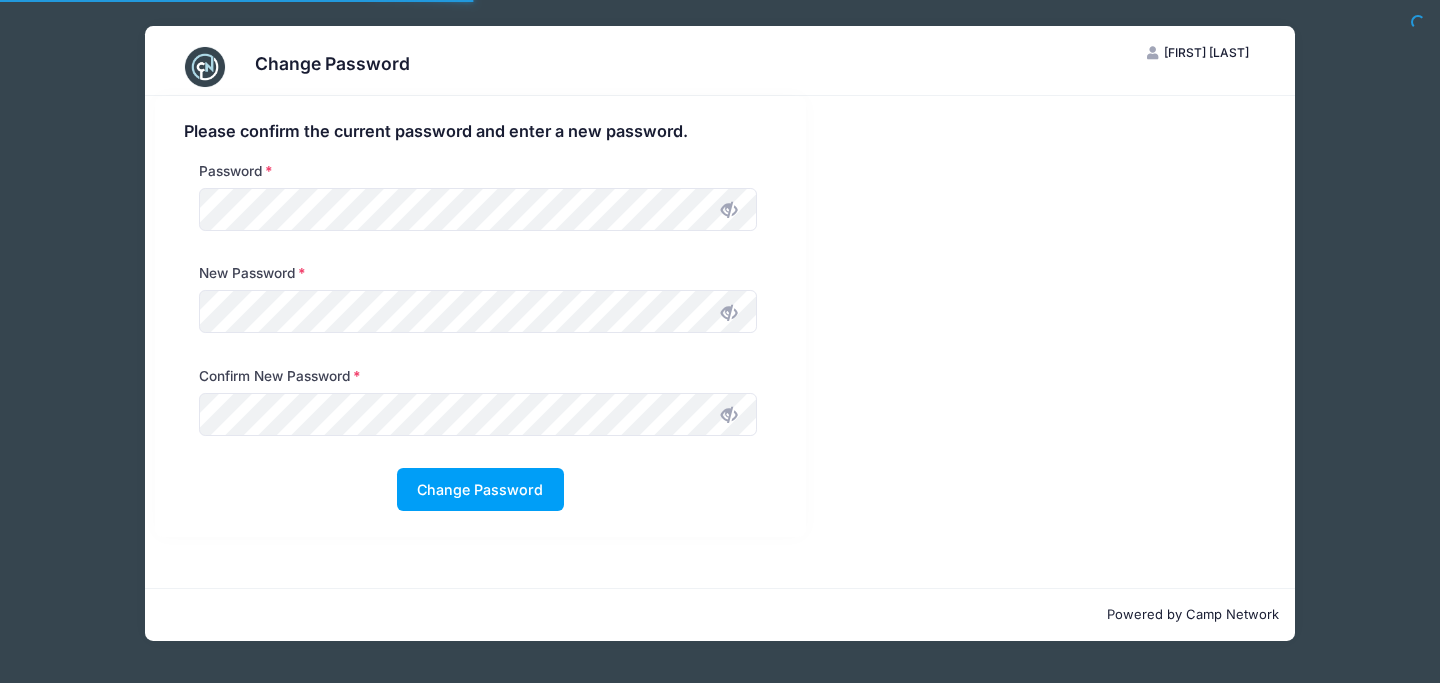 scroll, scrollTop: 0, scrollLeft: 0, axis: both 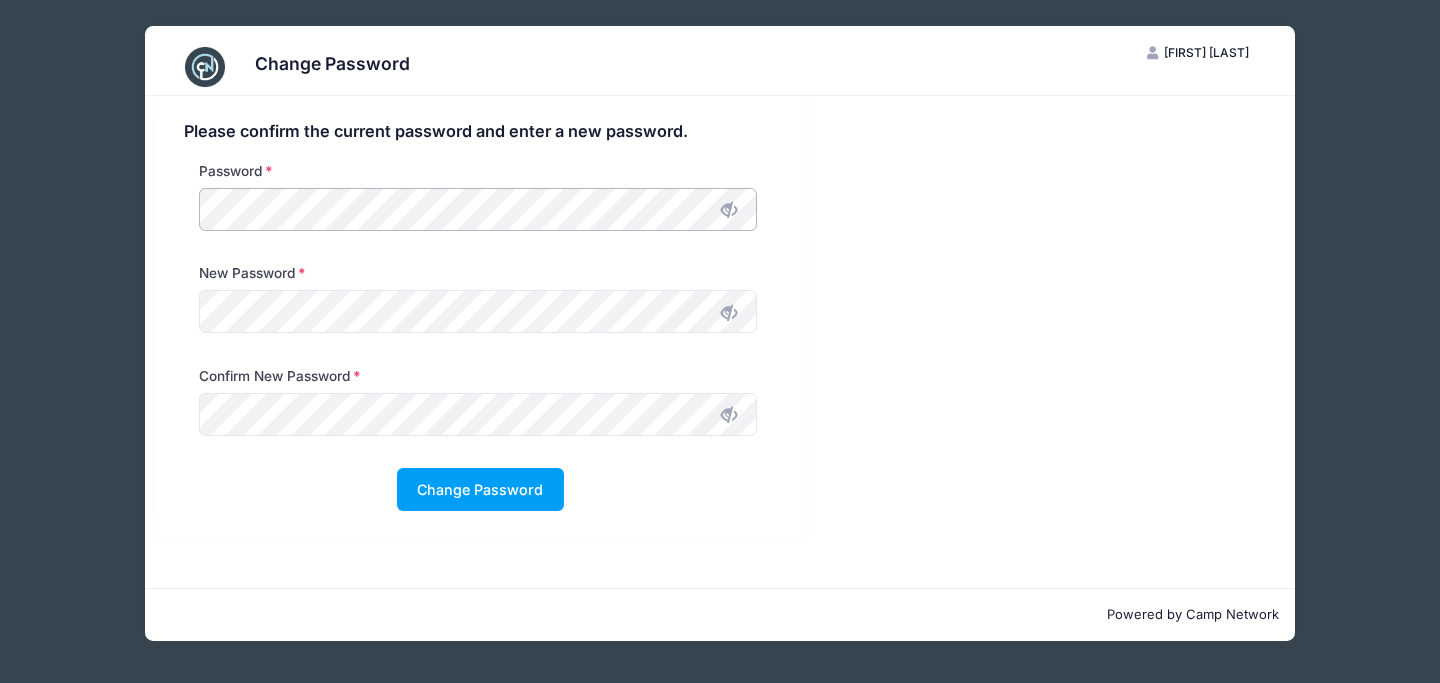click on "Change Password
CM Casey McCormick      My Account
Logout
Please confirm the current password and enter a new password.
Password" at bounding box center (720, 333) 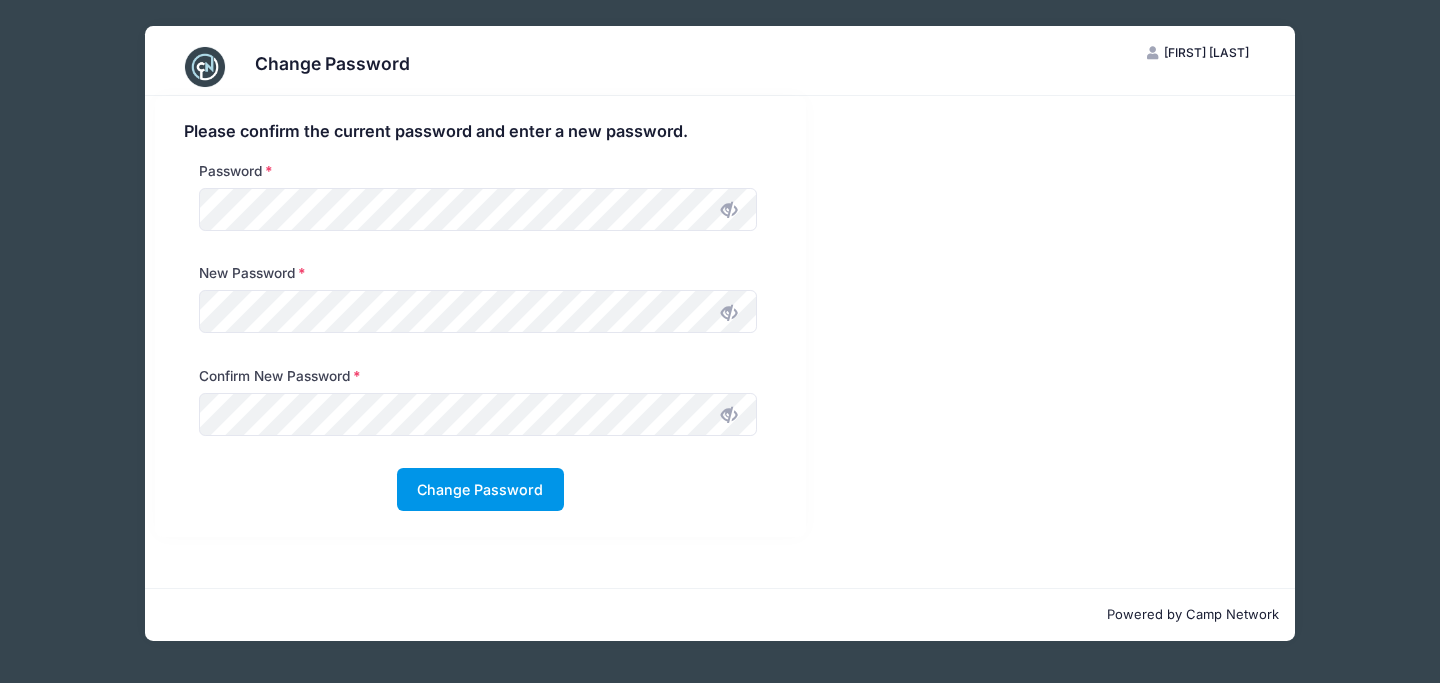 click on "Change Password" at bounding box center [480, 489] 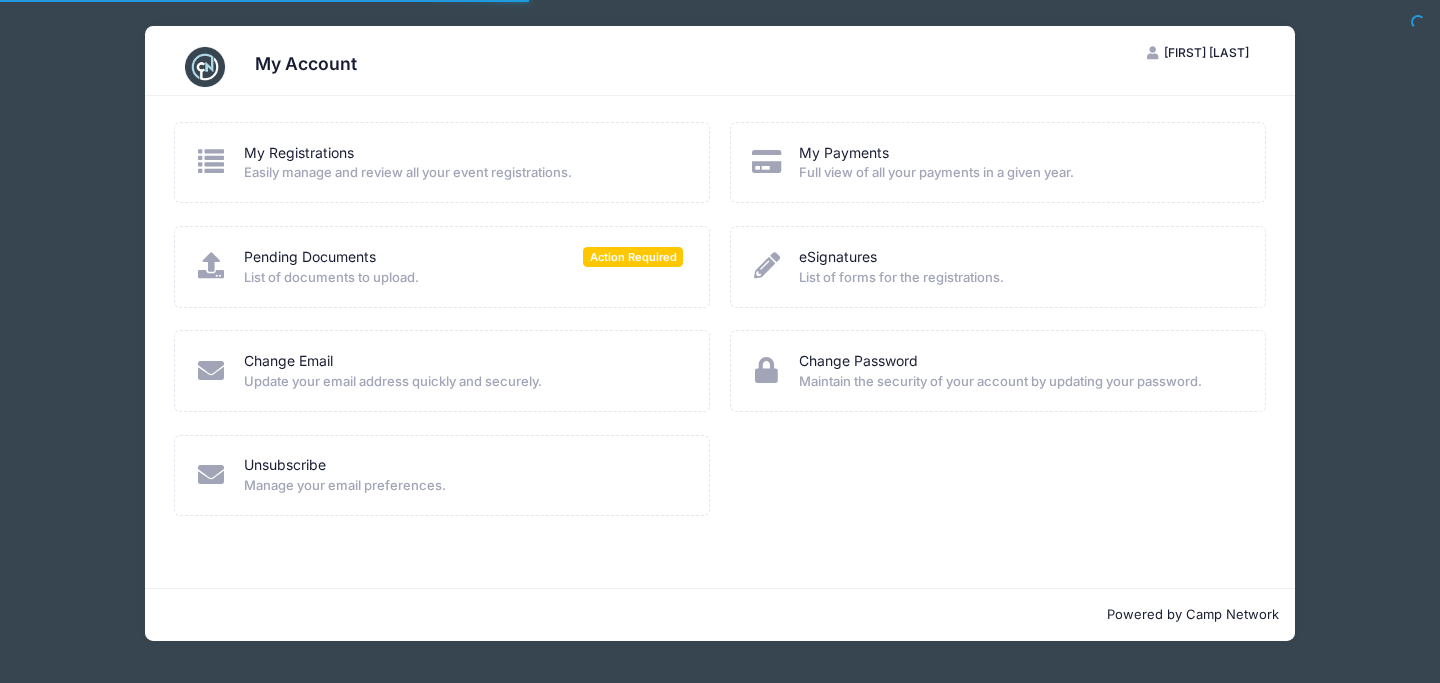 scroll, scrollTop: 0, scrollLeft: 0, axis: both 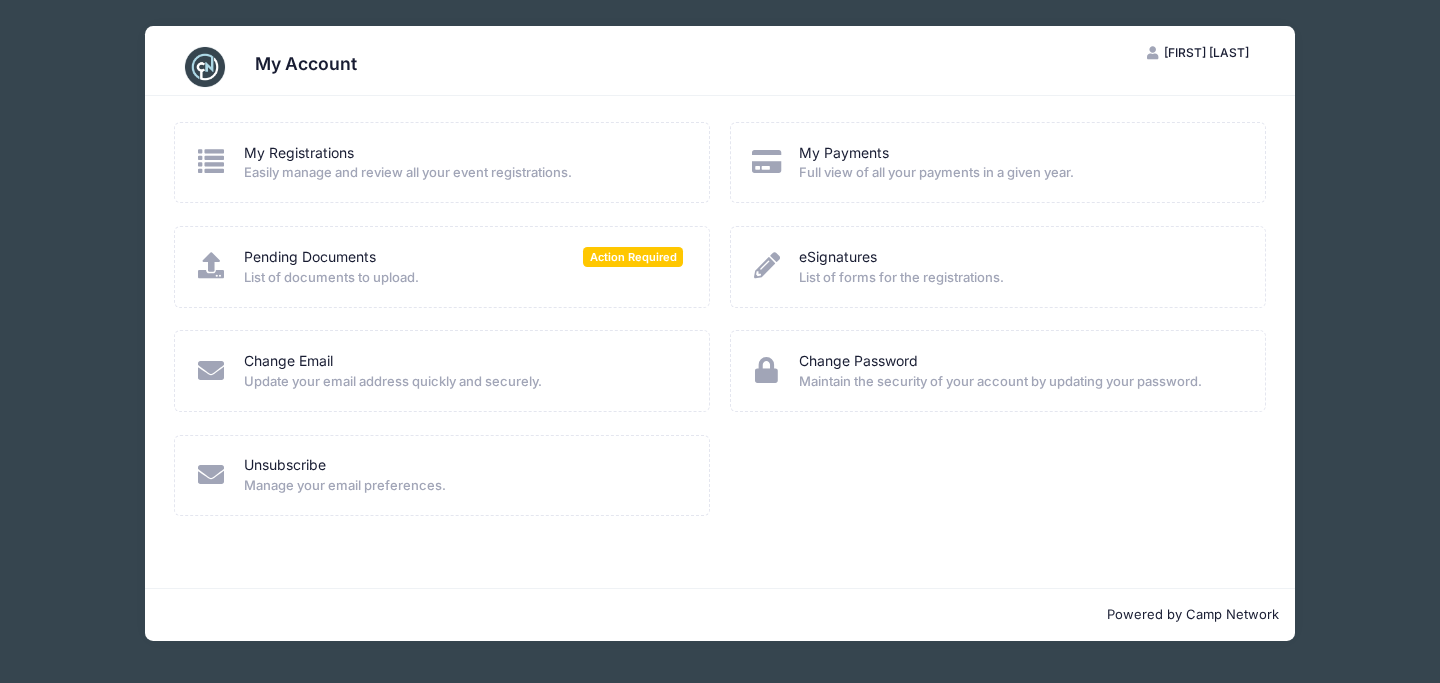 click on "Casey McCormick" at bounding box center (1206, 52) 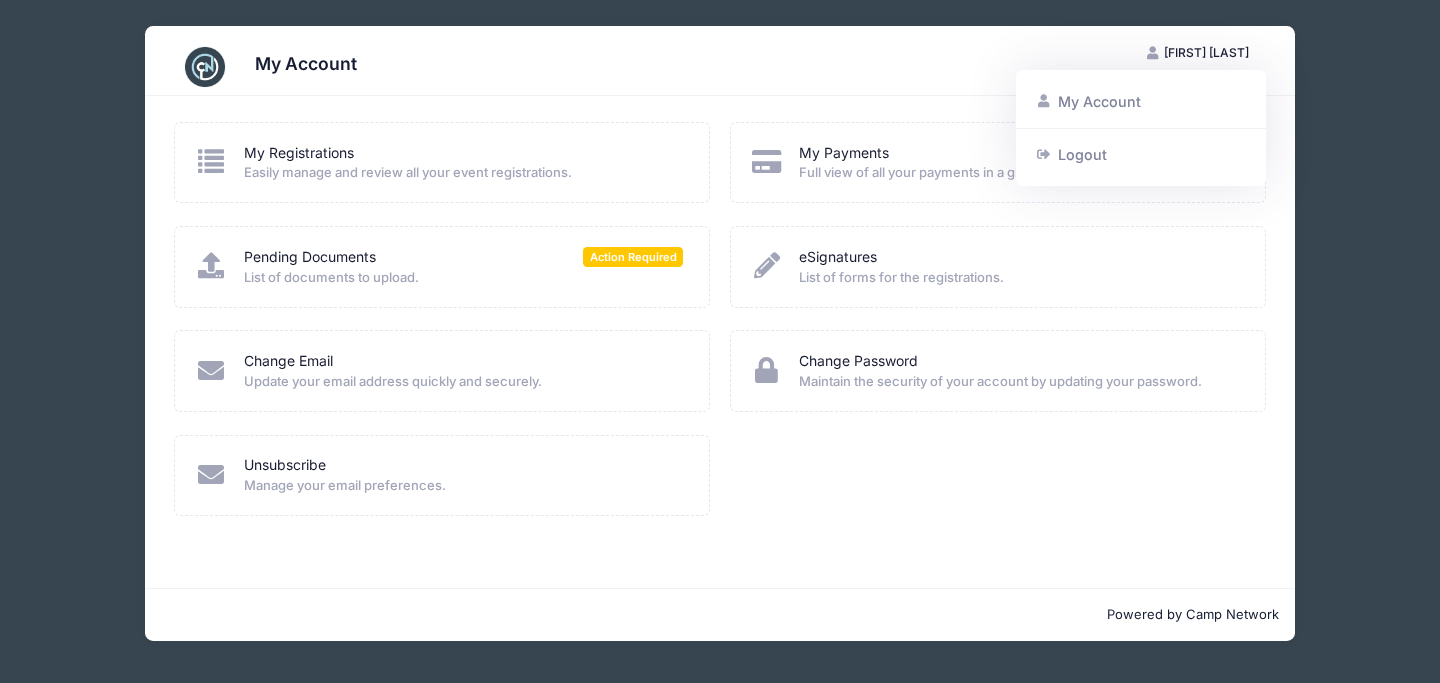 click on "My Account" at bounding box center [720, 67] 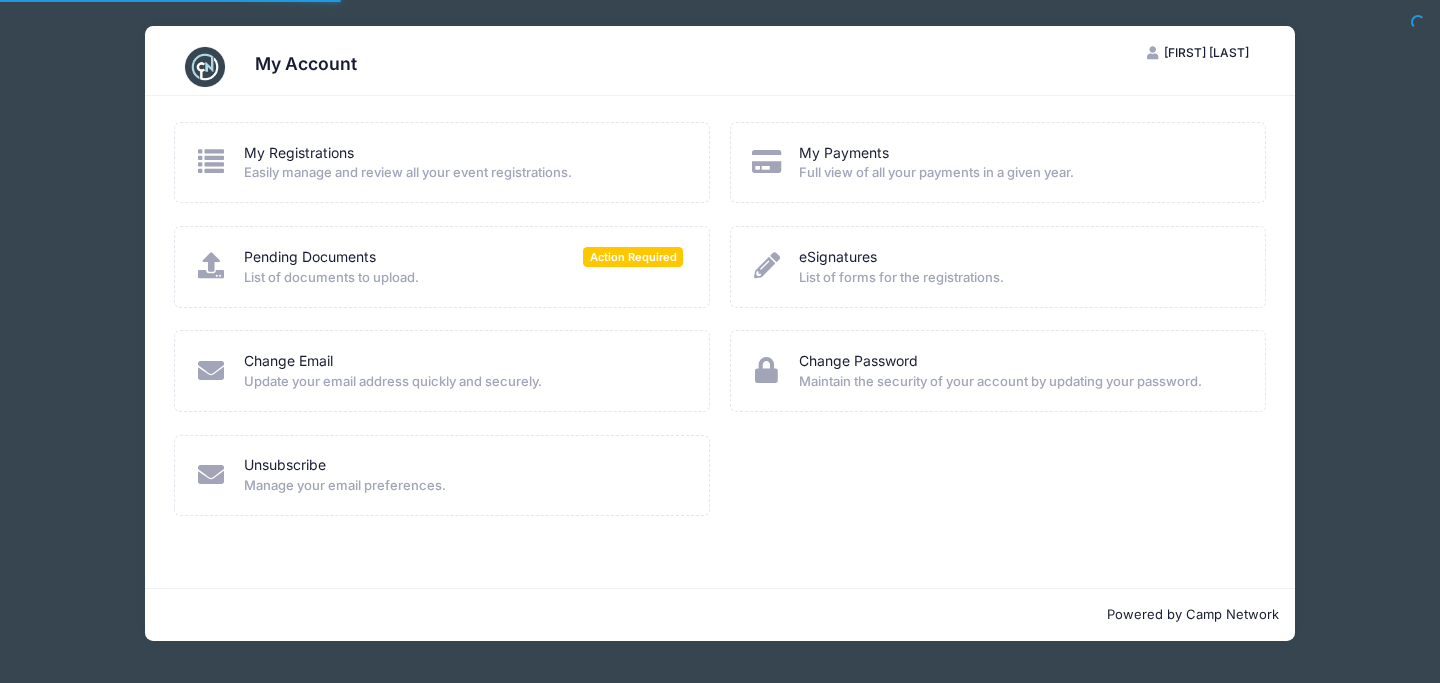 scroll, scrollTop: 0, scrollLeft: 0, axis: both 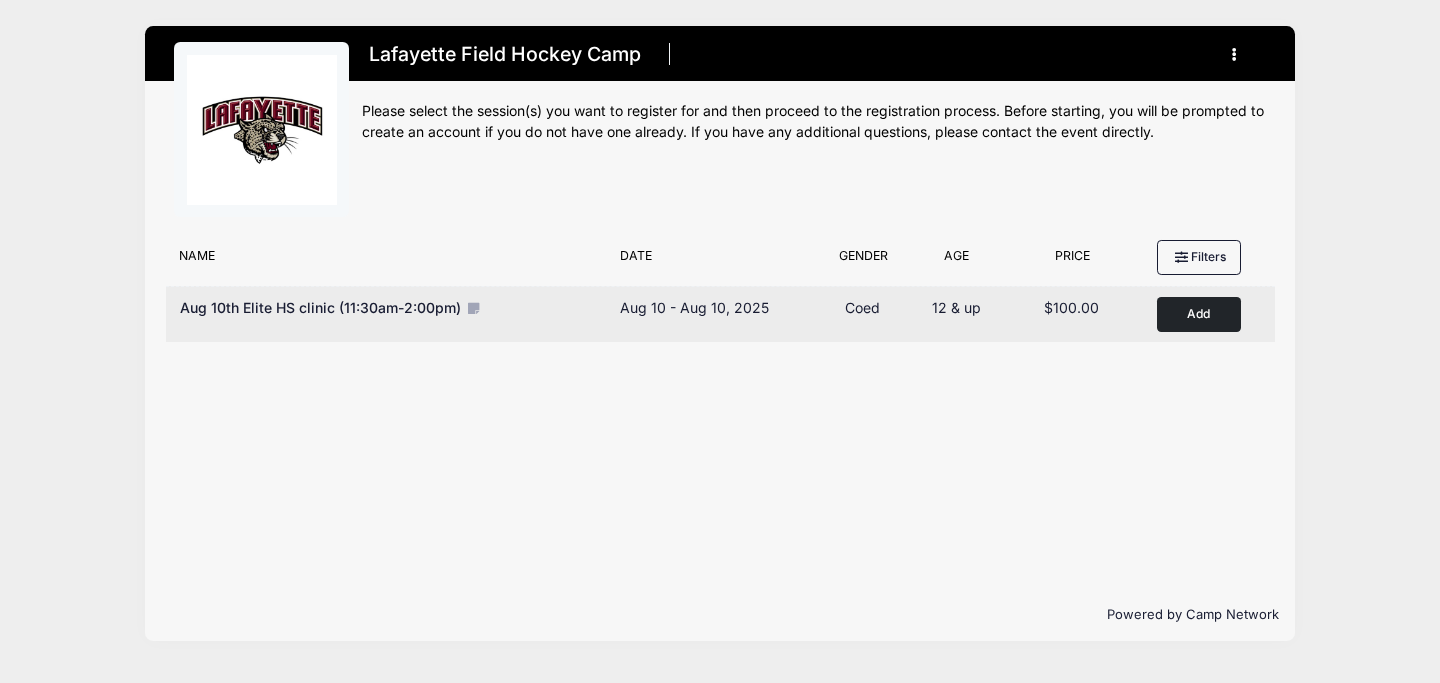 click on "Add  to Cart" at bounding box center [1199, 314] 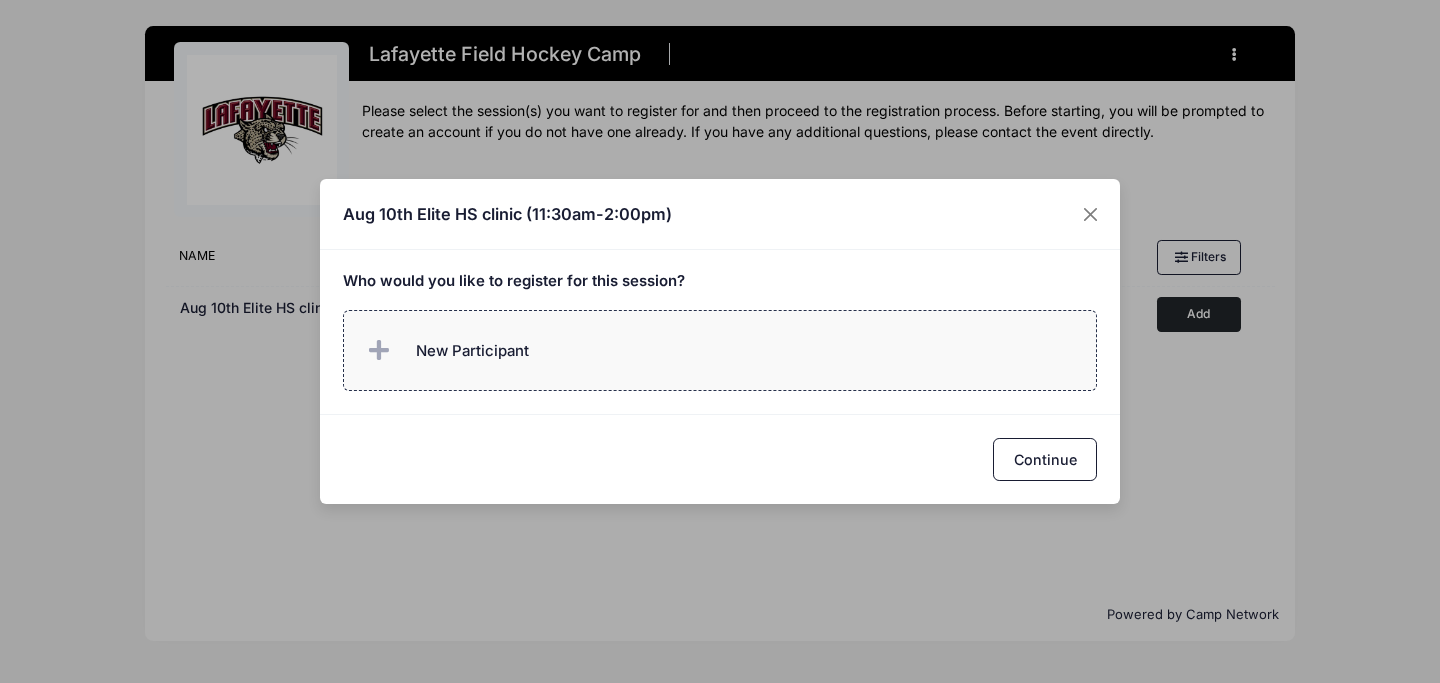click on "New Participant" at bounding box center [720, 350] 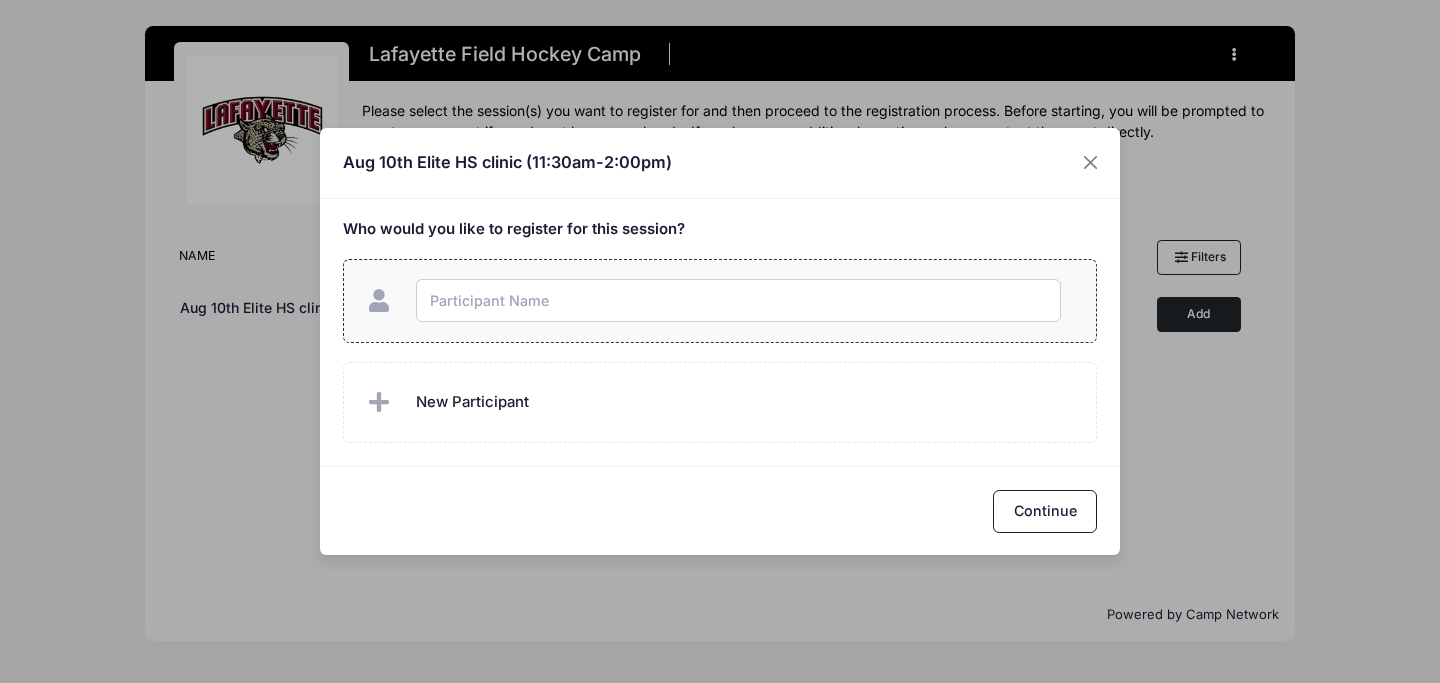 click at bounding box center (738, 300) 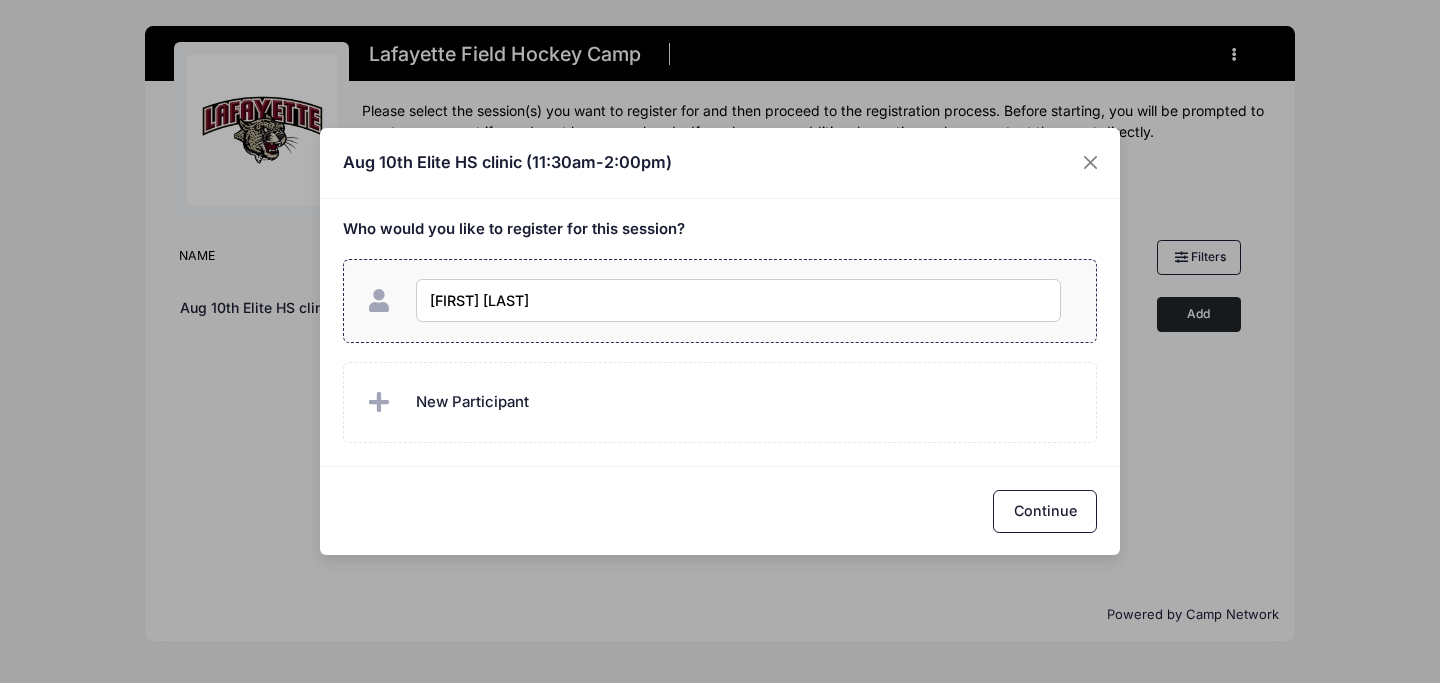 type on "[FIRST] [LAST]" 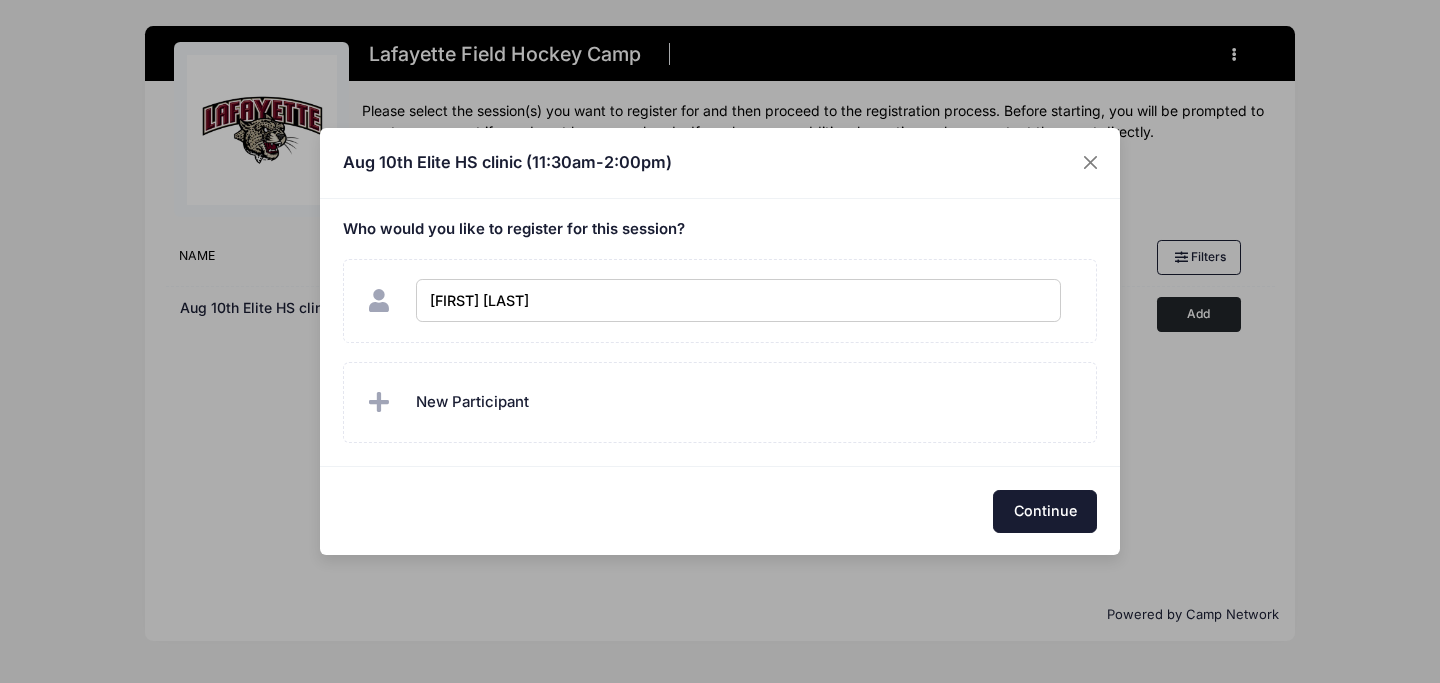 checkbox on "true" 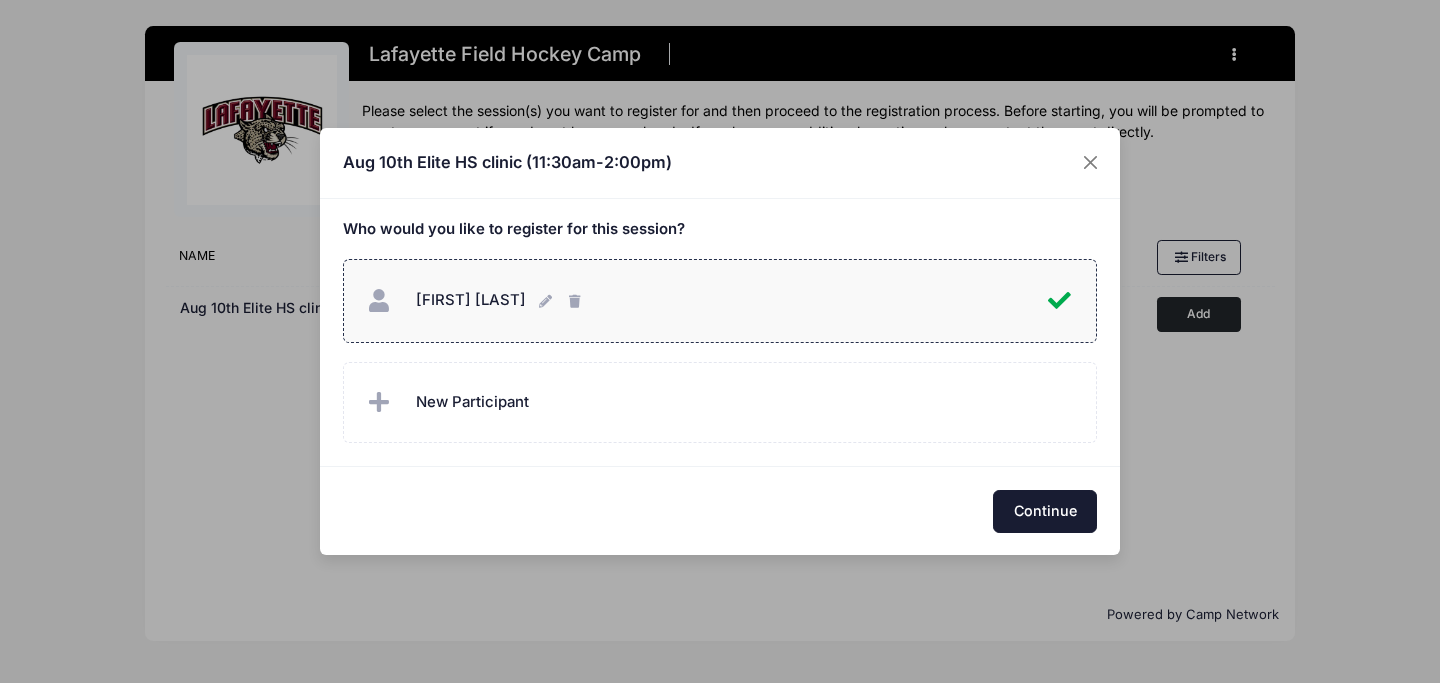 click on "Continue" at bounding box center [1045, 511] 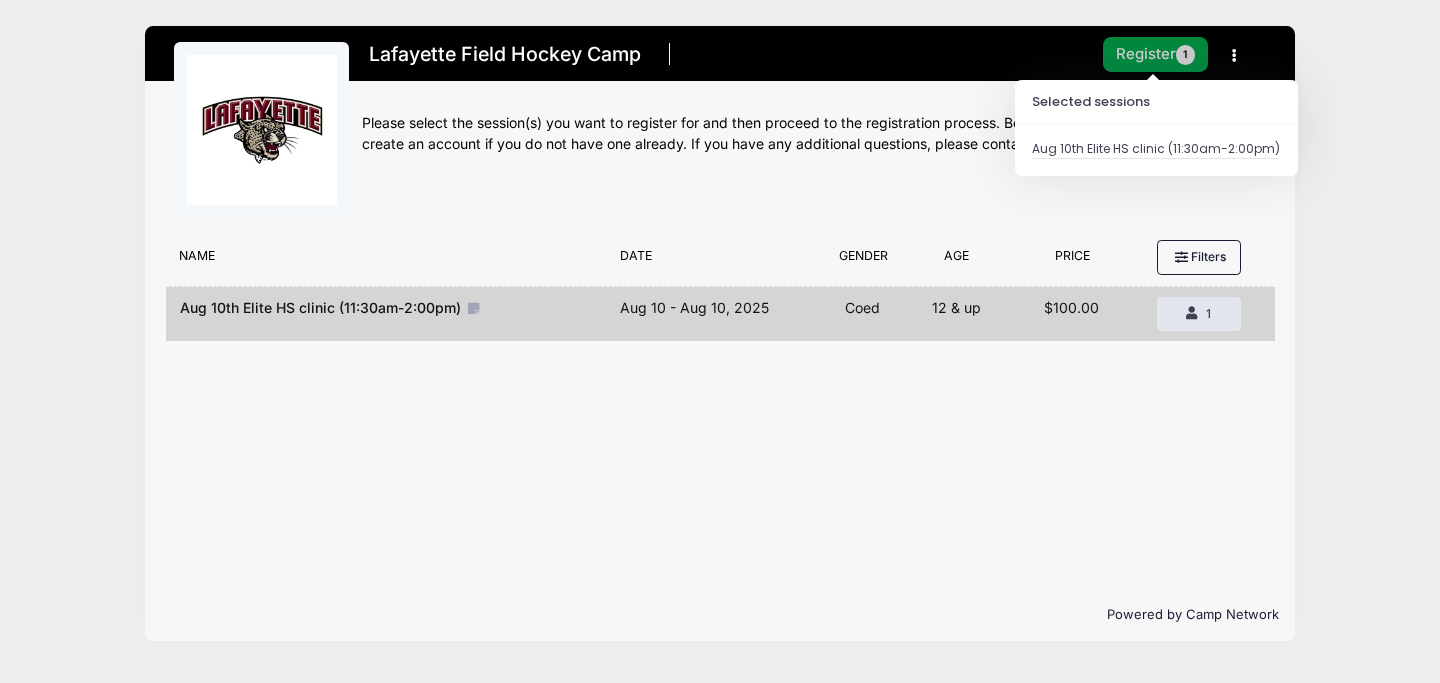click on "Register  1" at bounding box center (1156, 54) 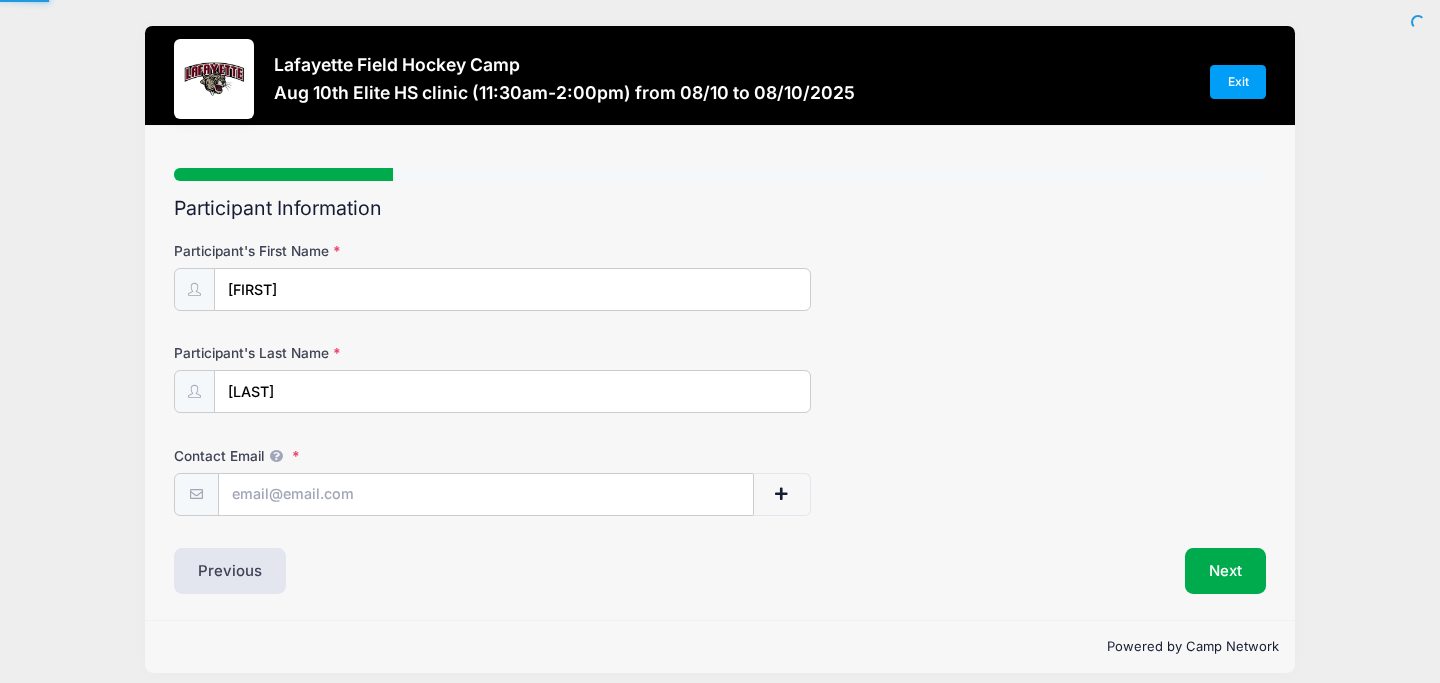 scroll, scrollTop: 0, scrollLeft: 0, axis: both 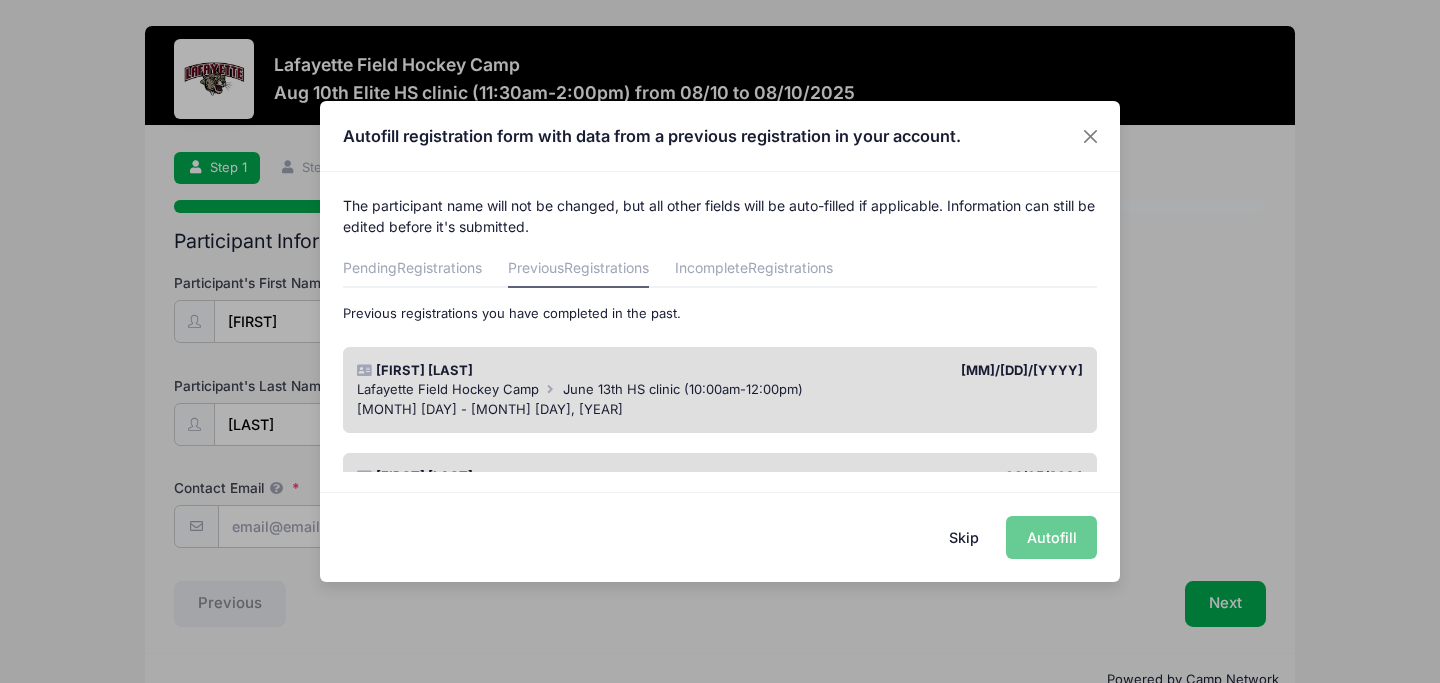 click on "[MM]/[DD]/[YYYY]" at bounding box center [906, 371] 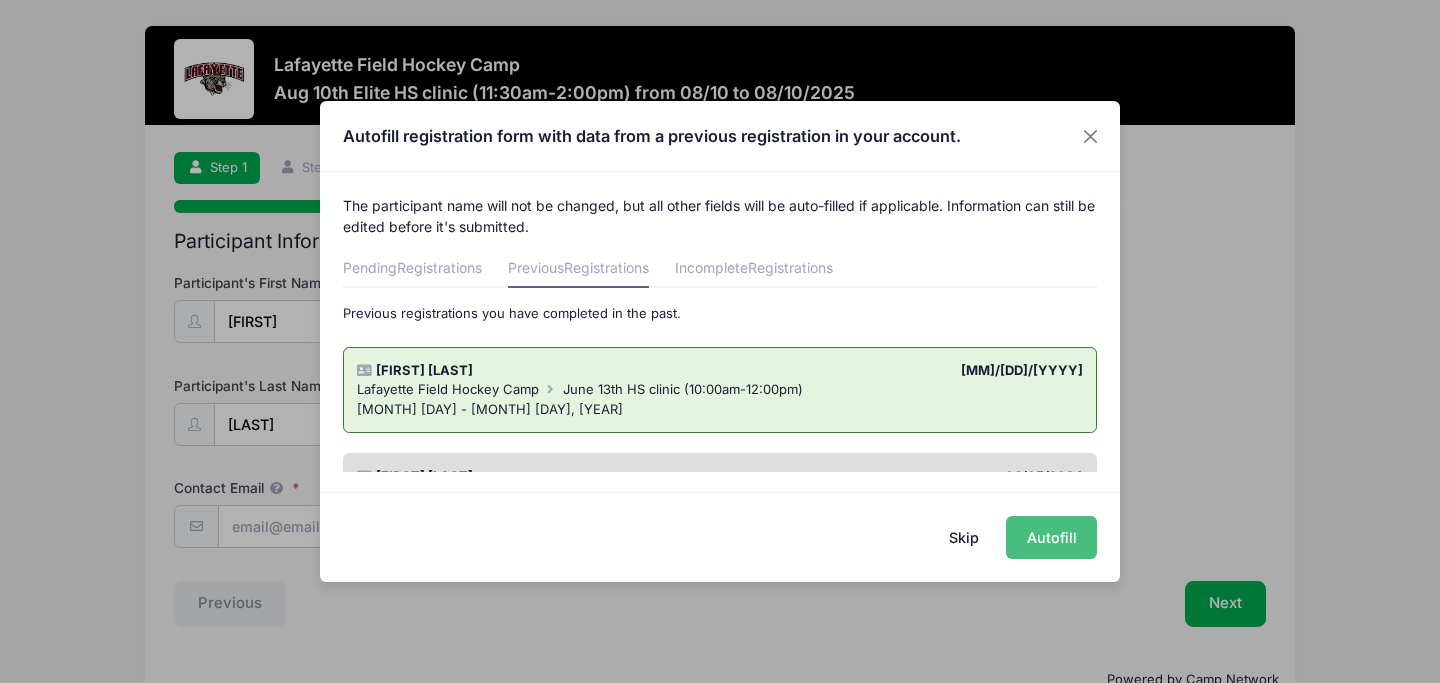click on "Autofill" at bounding box center (1051, 537) 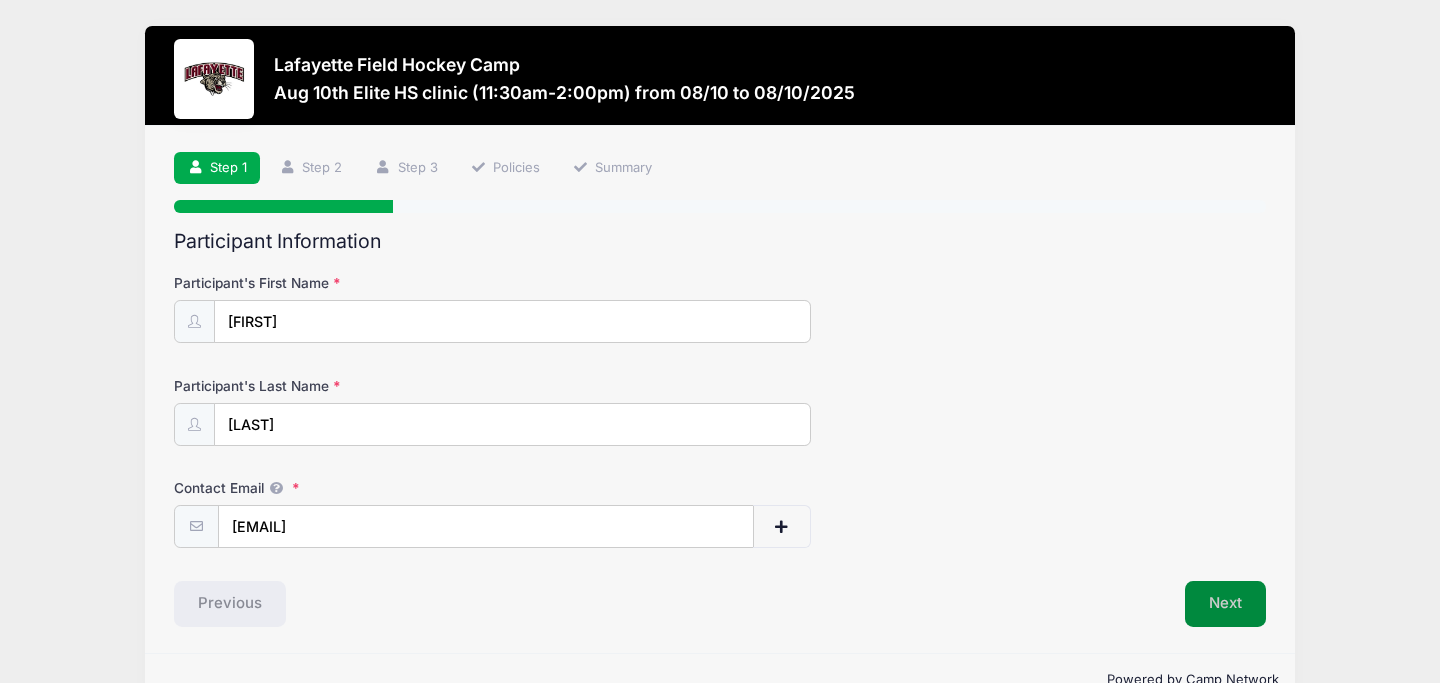 click on "Next" at bounding box center (1225, 604) 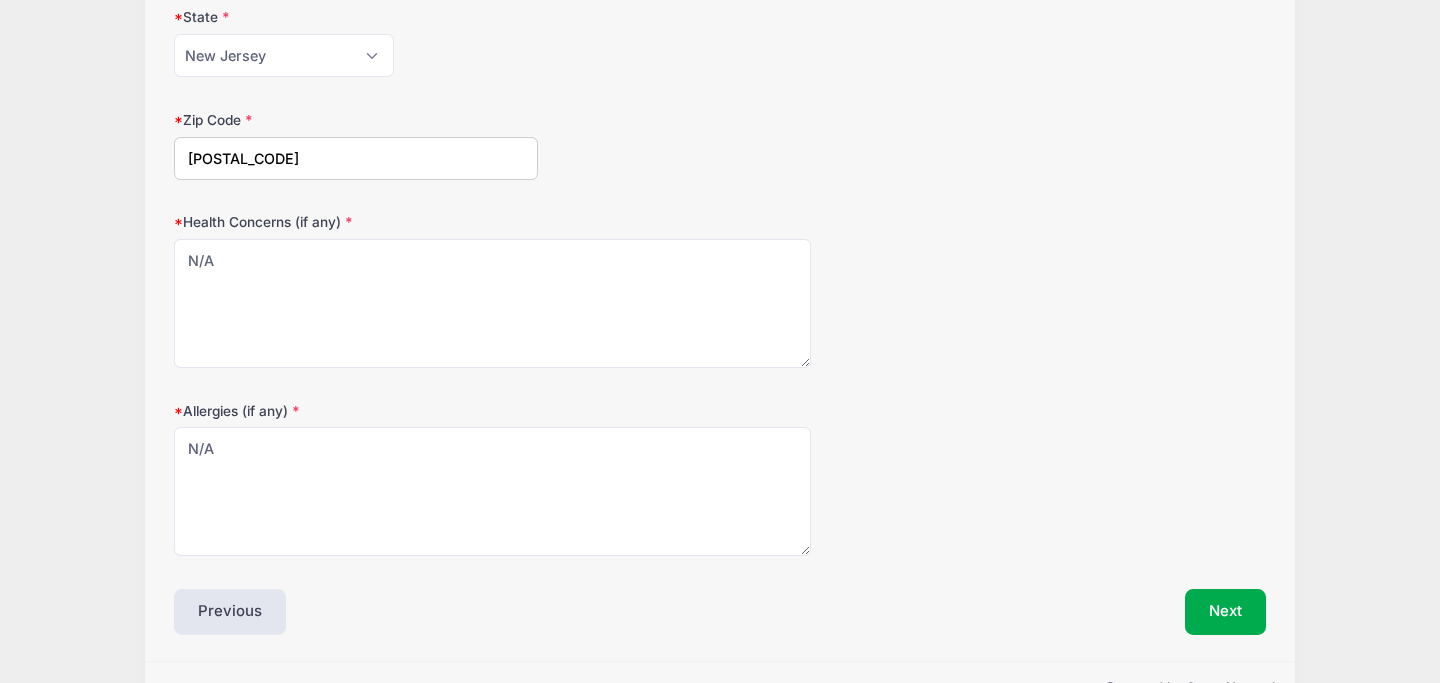 scroll, scrollTop: 1004, scrollLeft: 0, axis: vertical 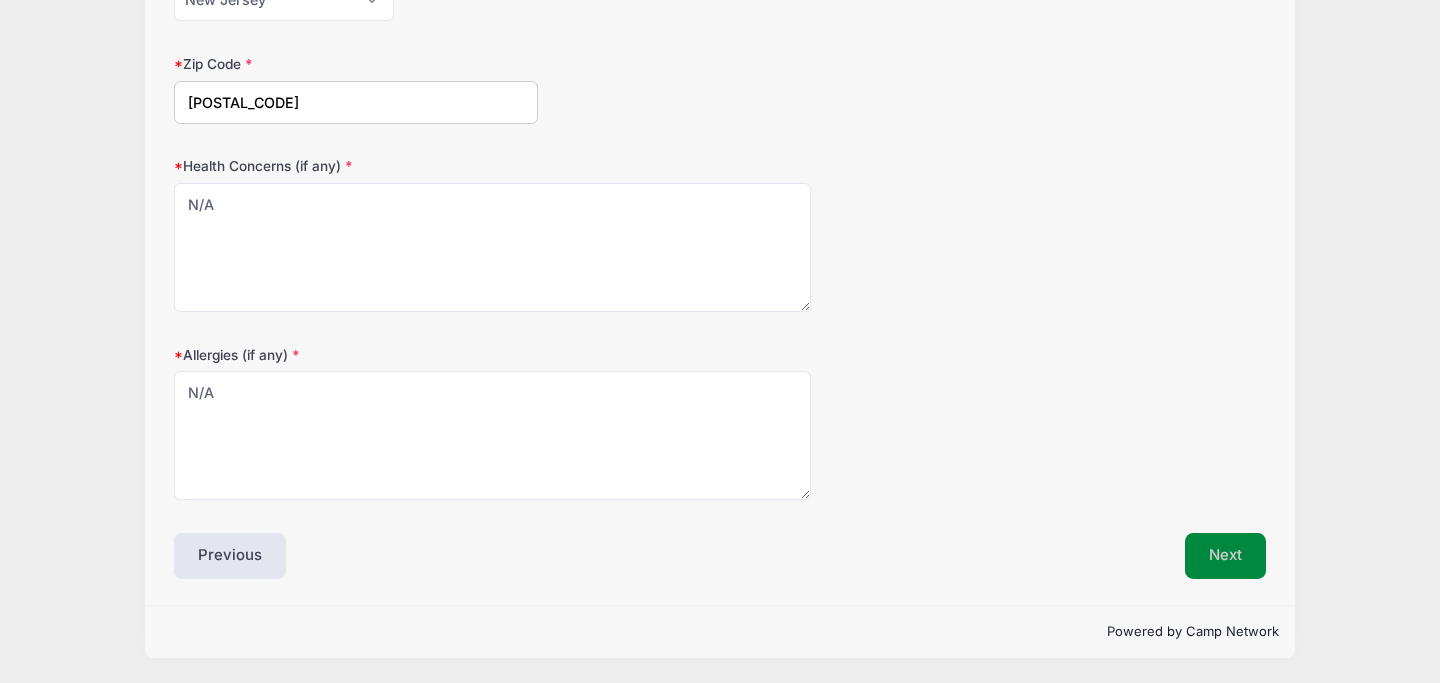 click on "Next" at bounding box center (1225, 556) 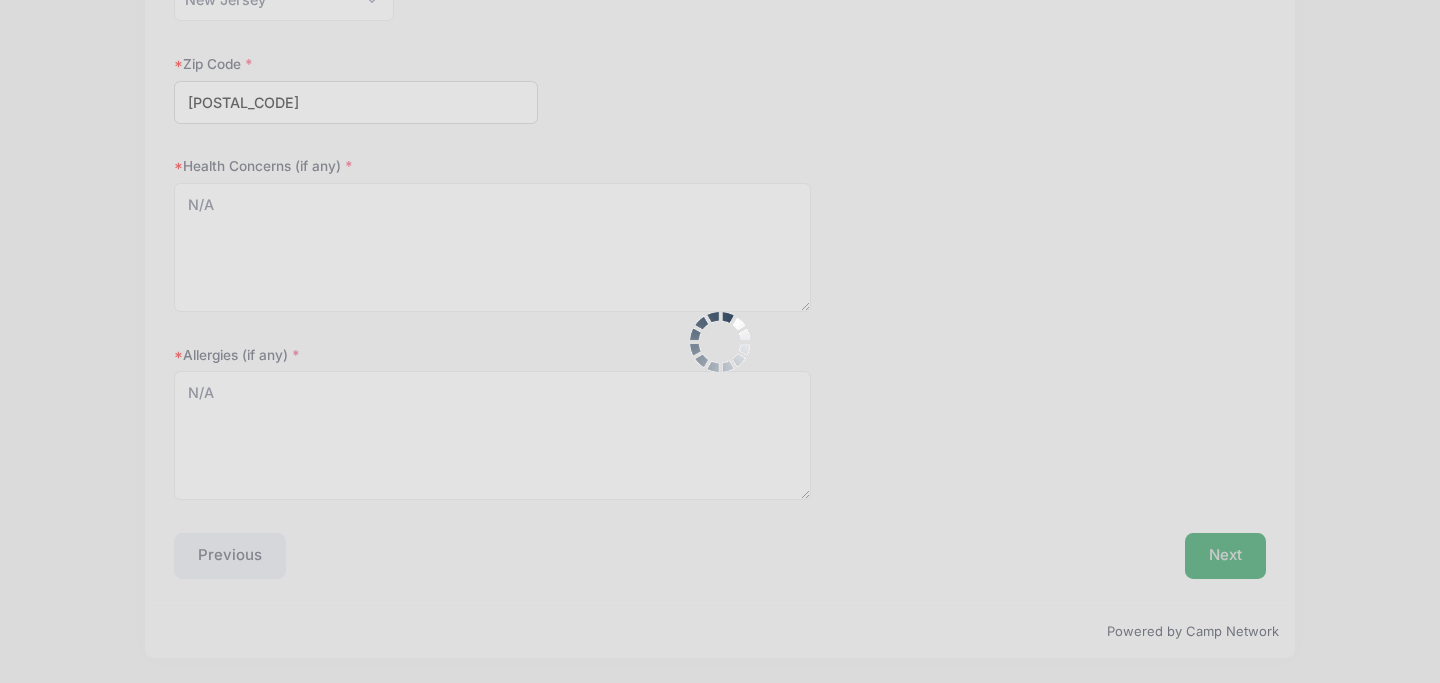 scroll, scrollTop: 593, scrollLeft: 0, axis: vertical 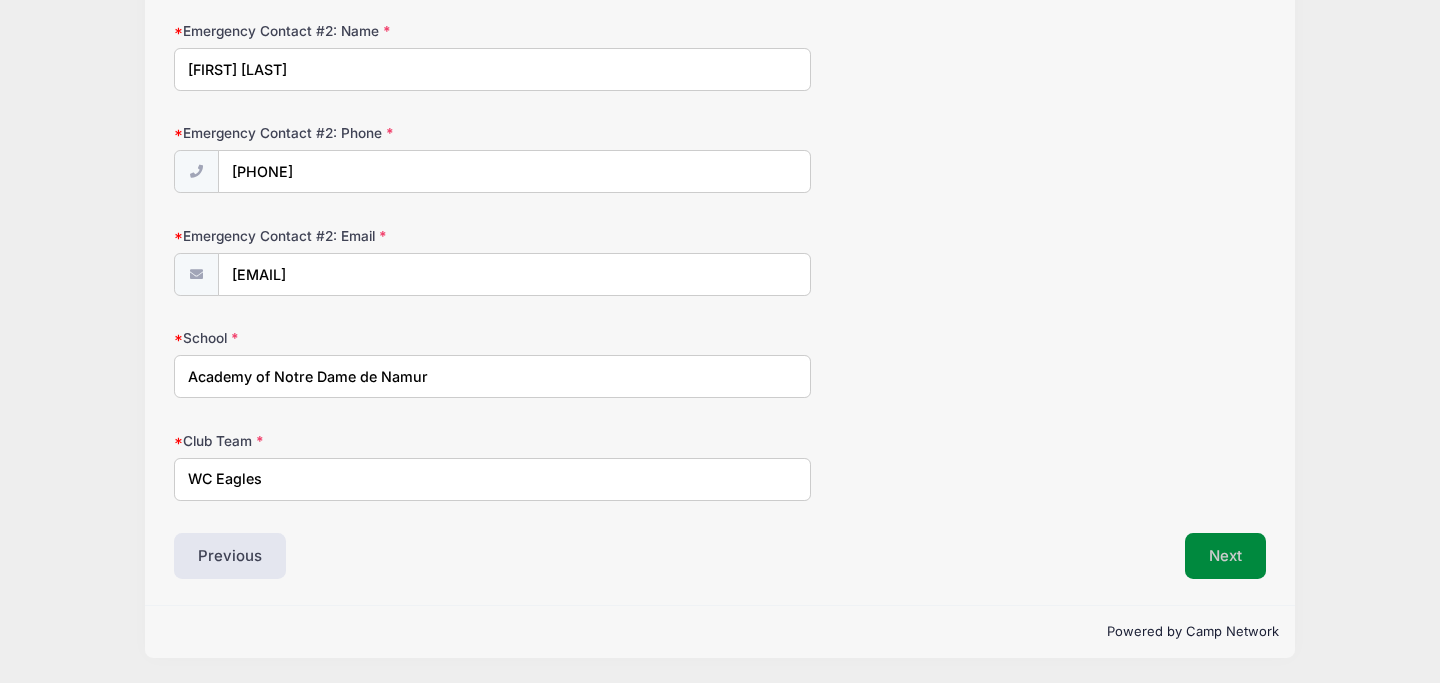 click on "Next" at bounding box center [1225, 556] 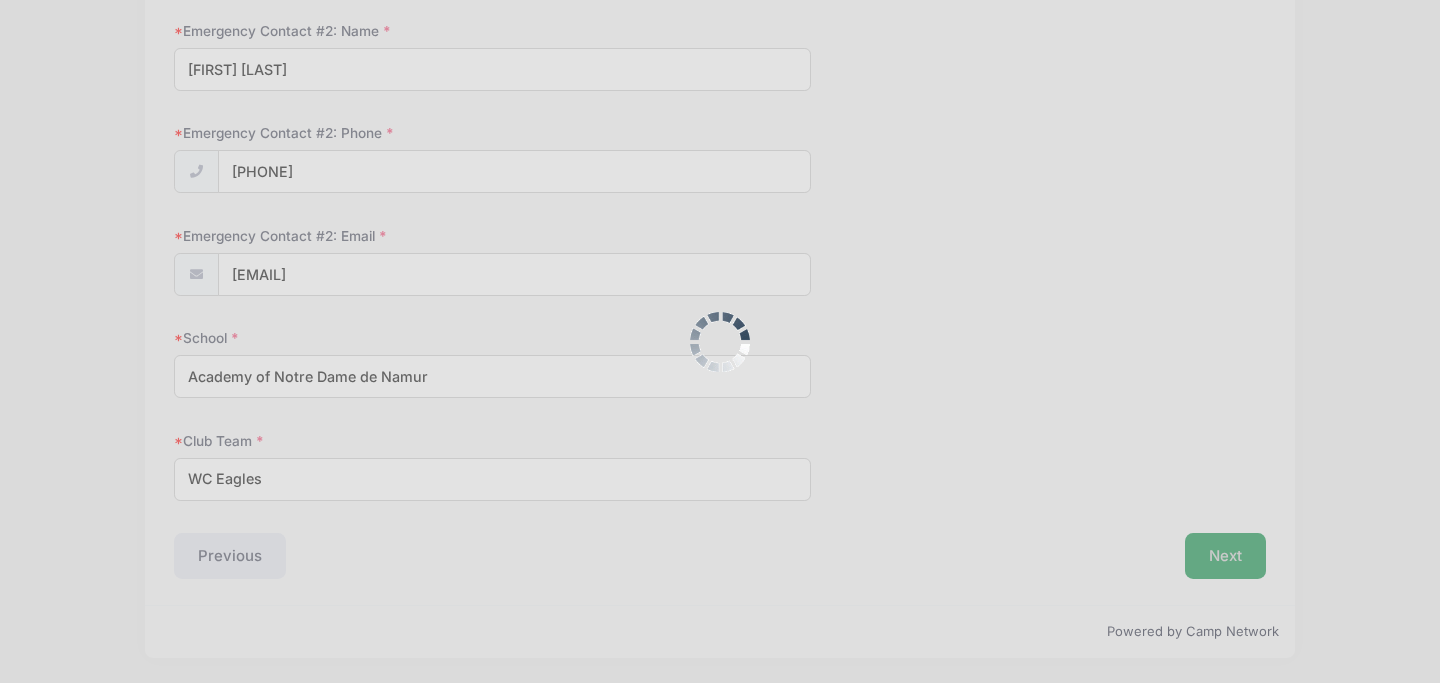 scroll, scrollTop: 0, scrollLeft: 0, axis: both 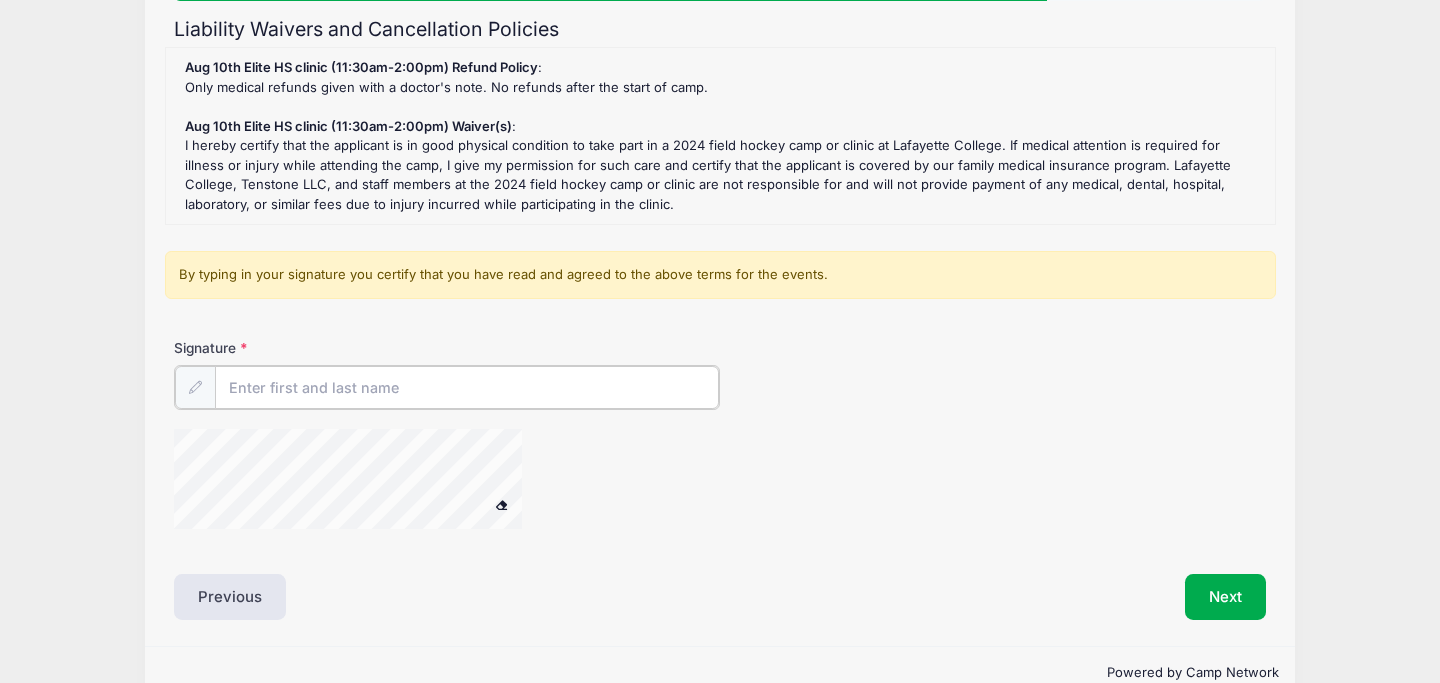 click on "Signature" at bounding box center [467, 387] 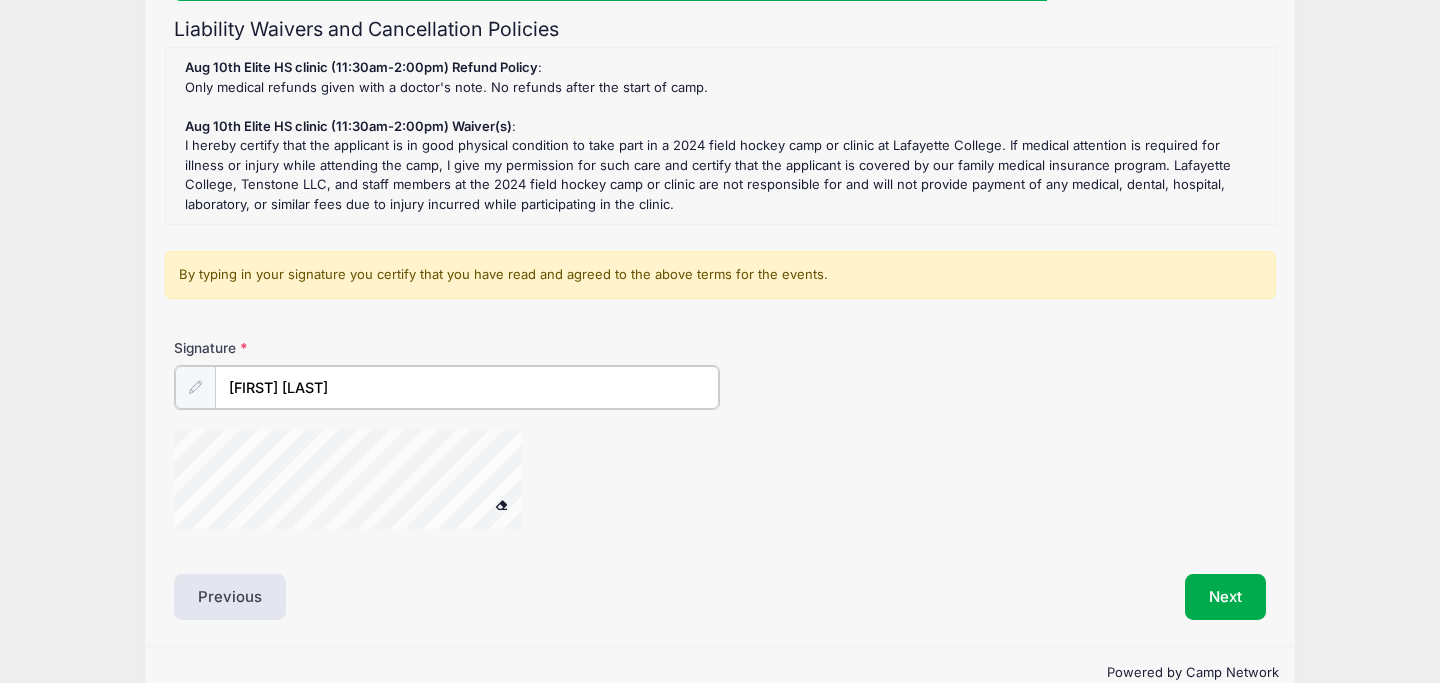 click on "Signature
[FIRST] [LAST]" at bounding box center [720, 443] 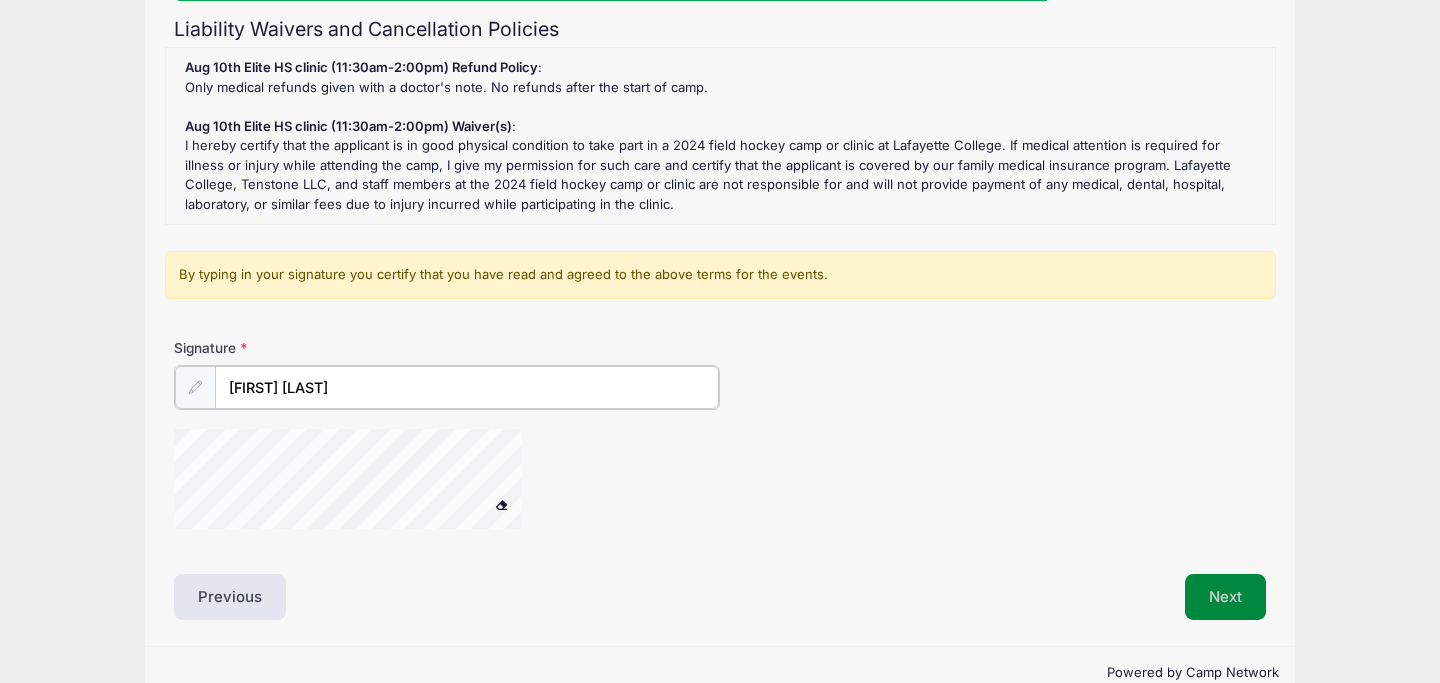 type on "[FIRST] [LAST]" 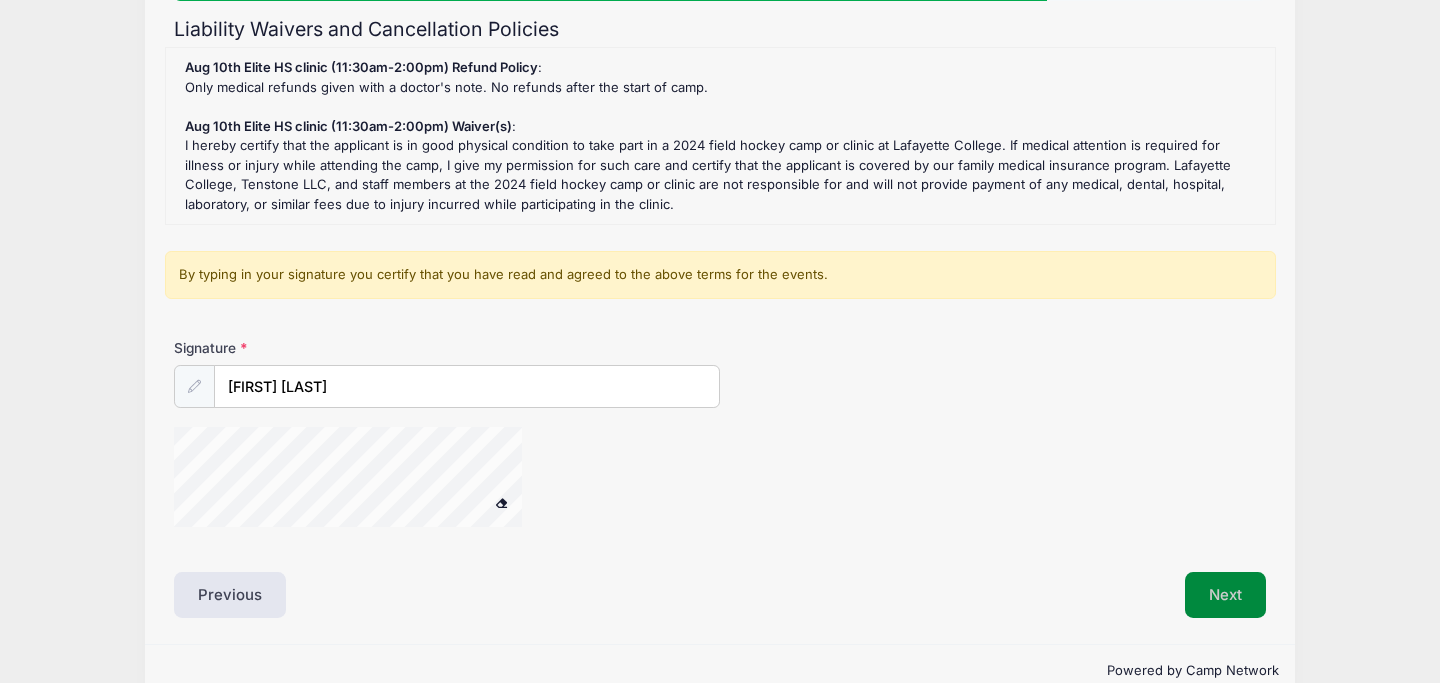 click on "Next" at bounding box center (1225, 595) 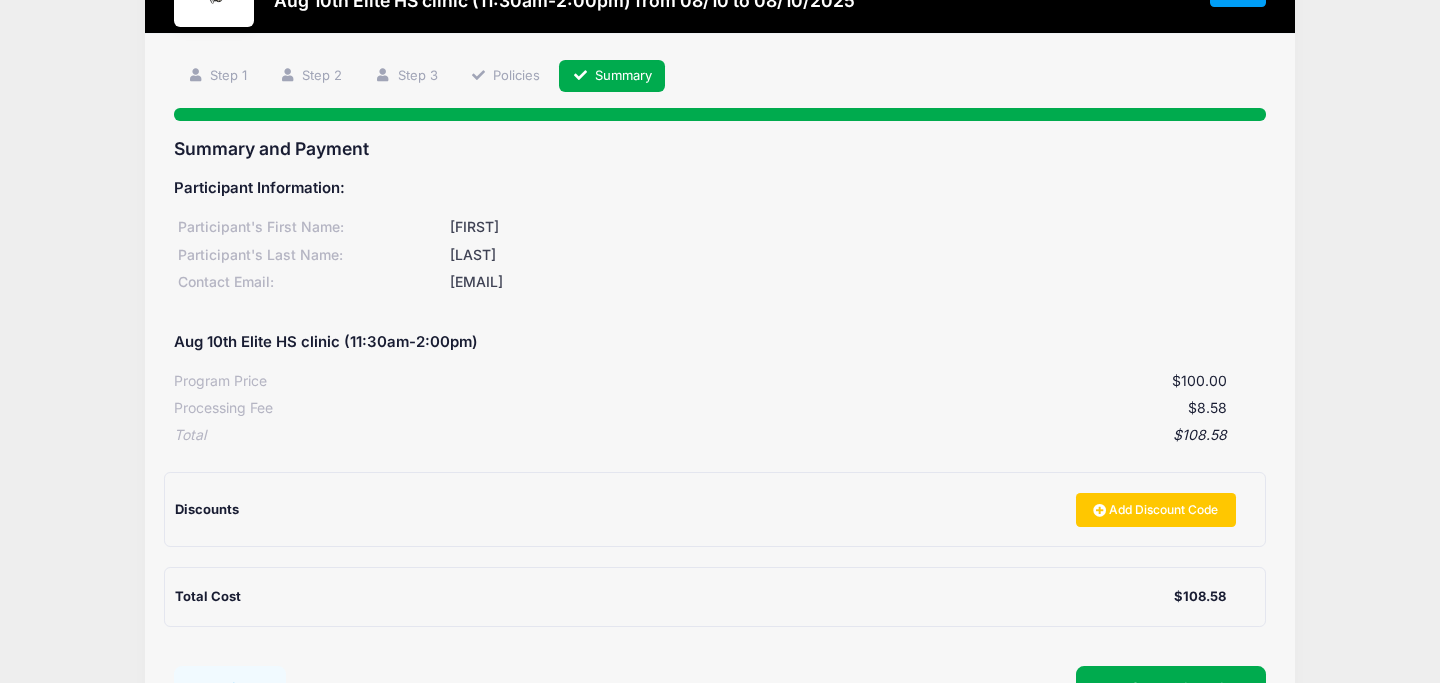 scroll, scrollTop: 88, scrollLeft: 0, axis: vertical 